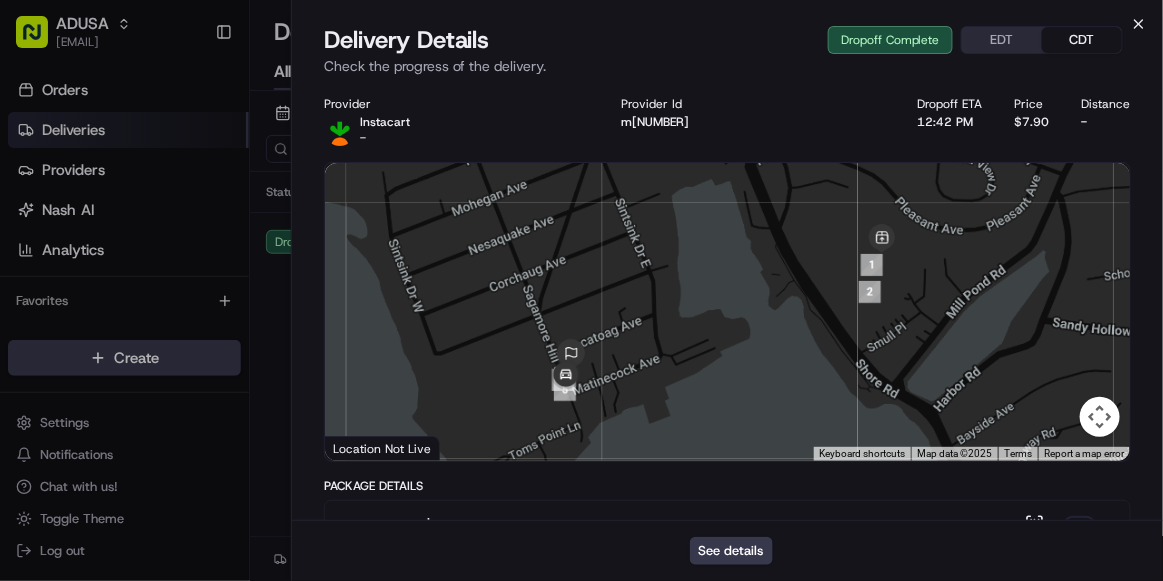 scroll, scrollTop: 0, scrollLeft: 0, axis: both 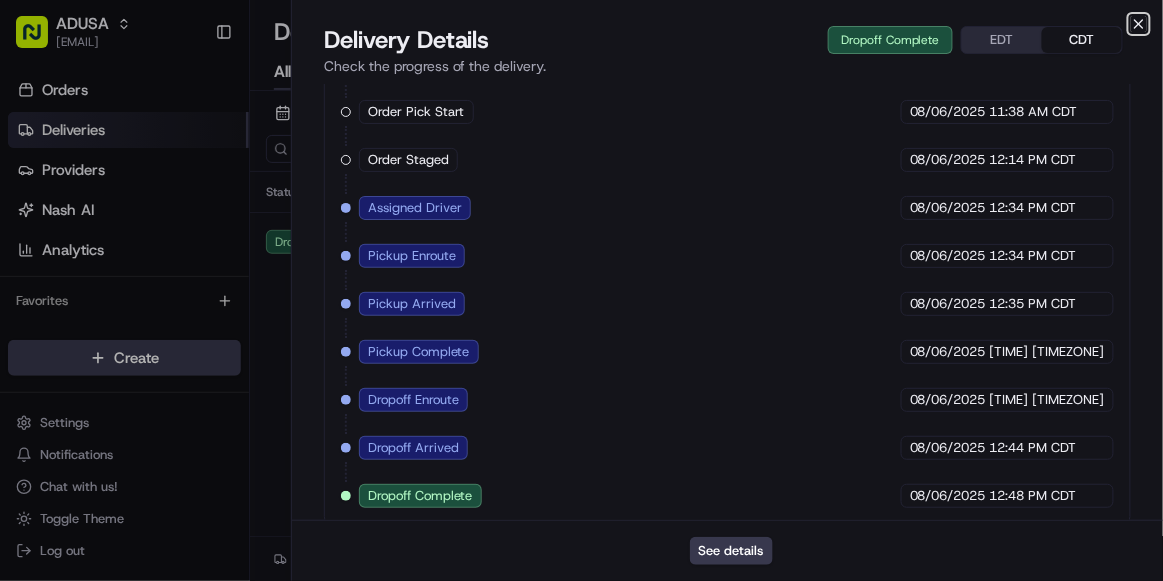 click 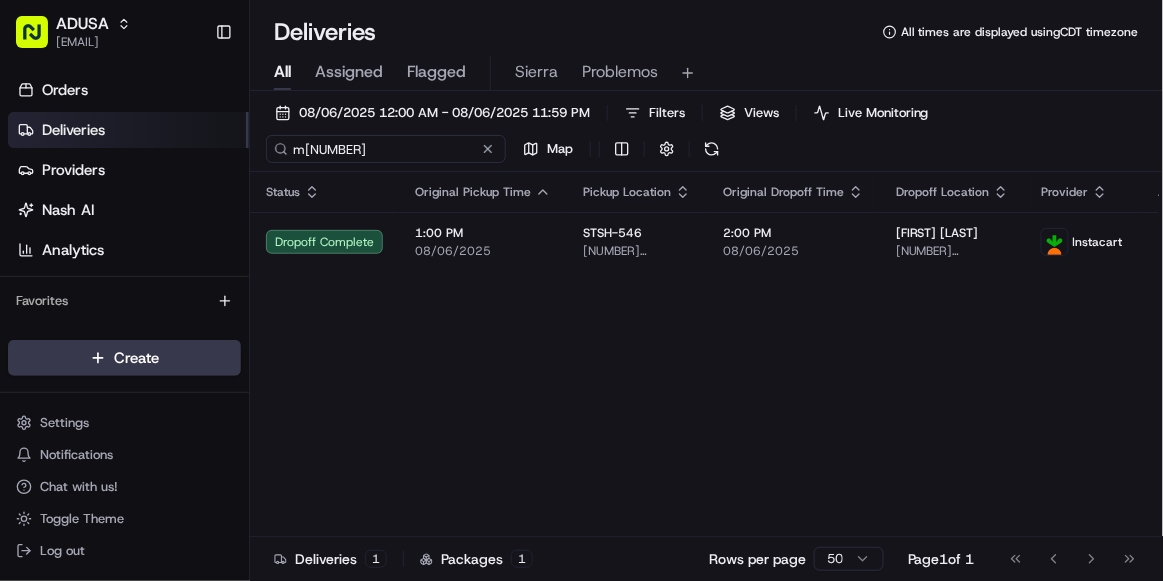 drag, startPoint x: 400, startPoint y: 148, endPoint x: 0, endPoint y: 167, distance: 400.451 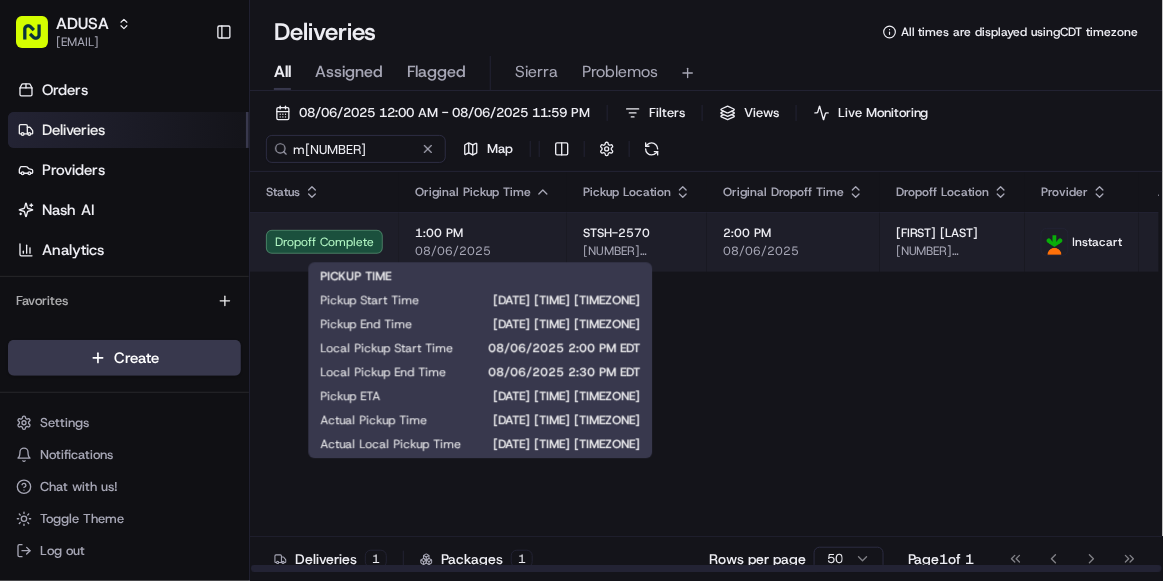 click on "1:00 PM" at bounding box center (483, 233) 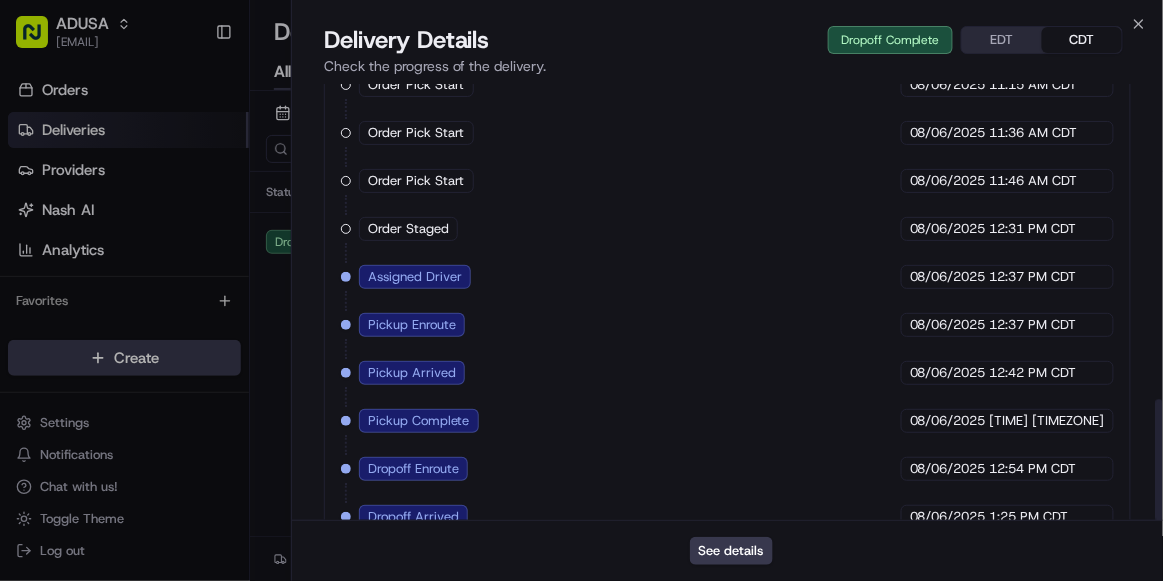 scroll, scrollTop: 1133, scrollLeft: 0, axis: vertical 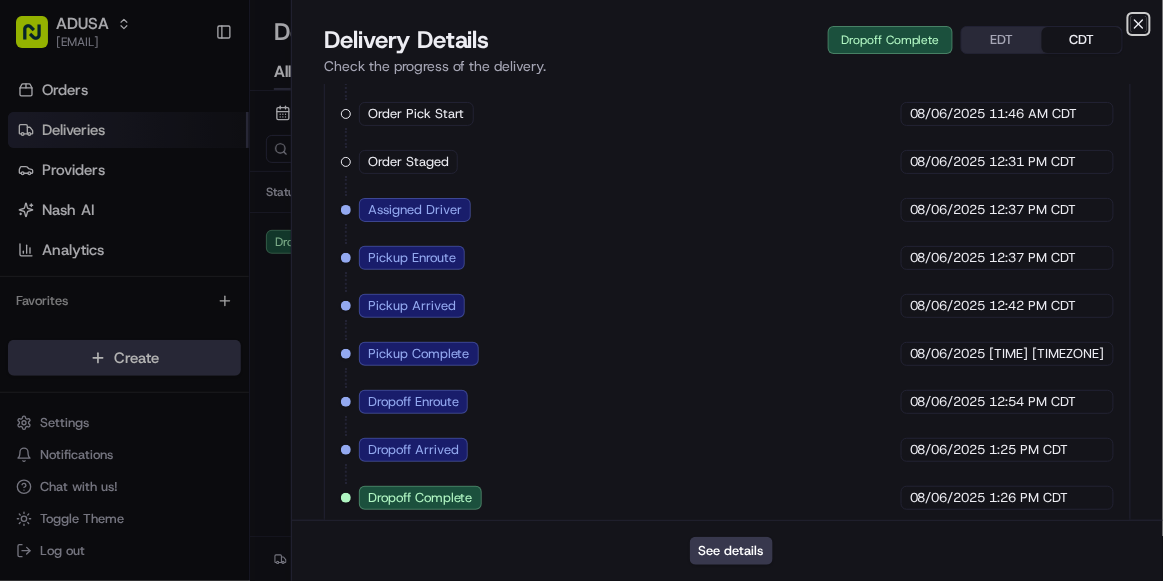 click 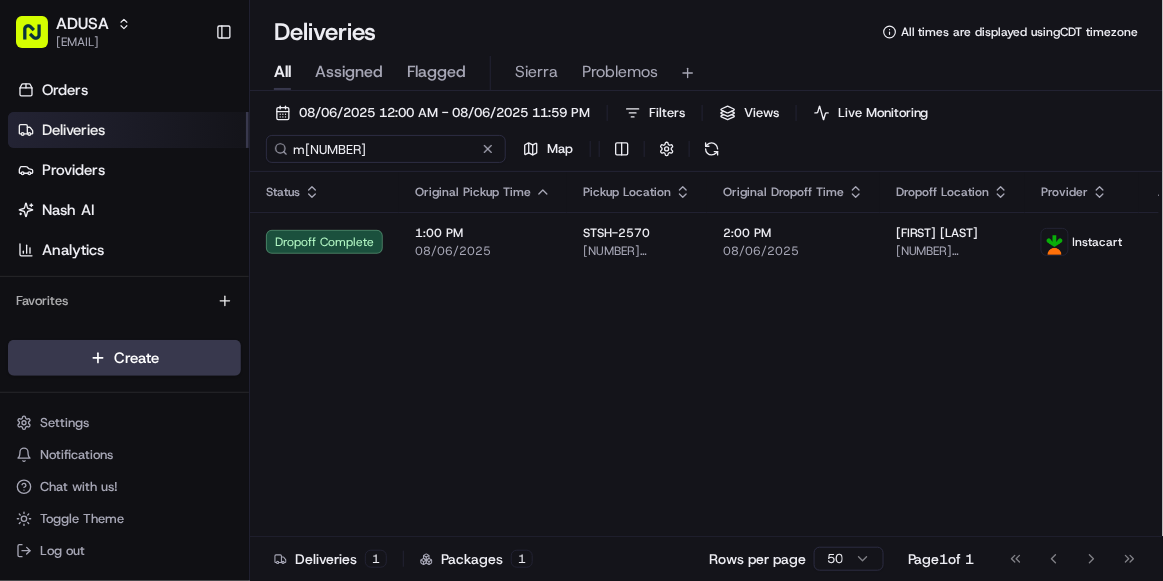 drag, startPoint x: 401, startPoint y: 143, endPoint x: 194, endPoint y: 134, distance: 207.19556 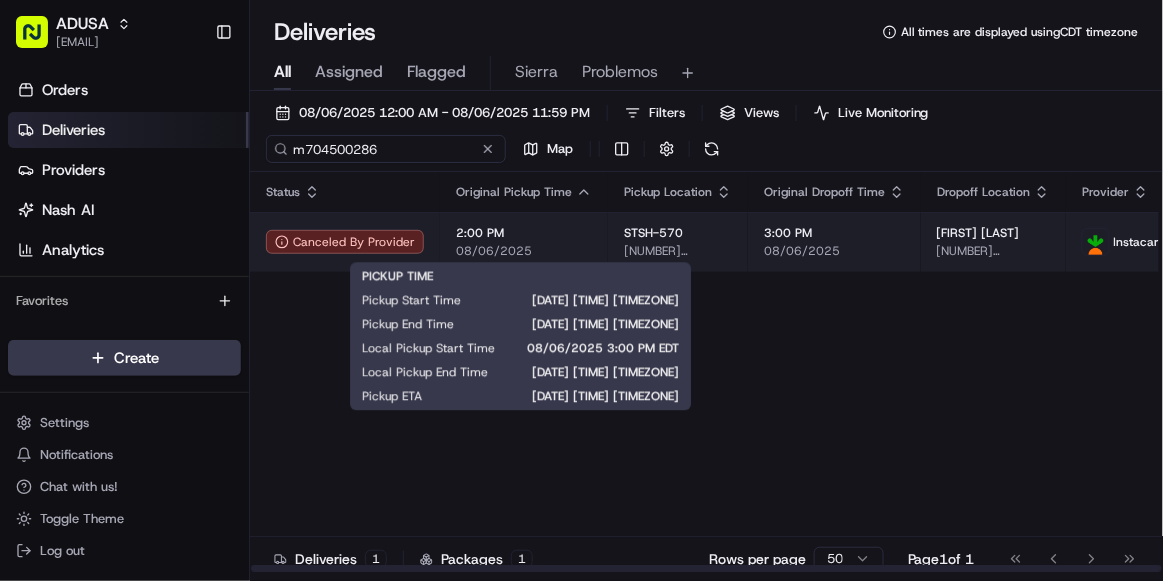 type on "m704500286" 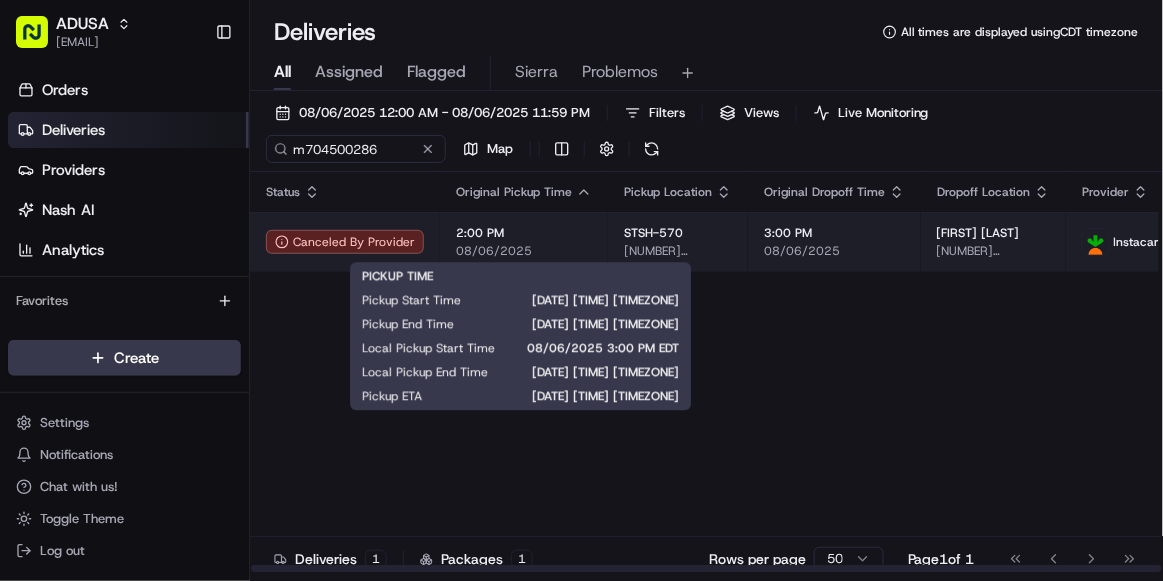 click on "08/06/2025" at bounding box center (524, 251) 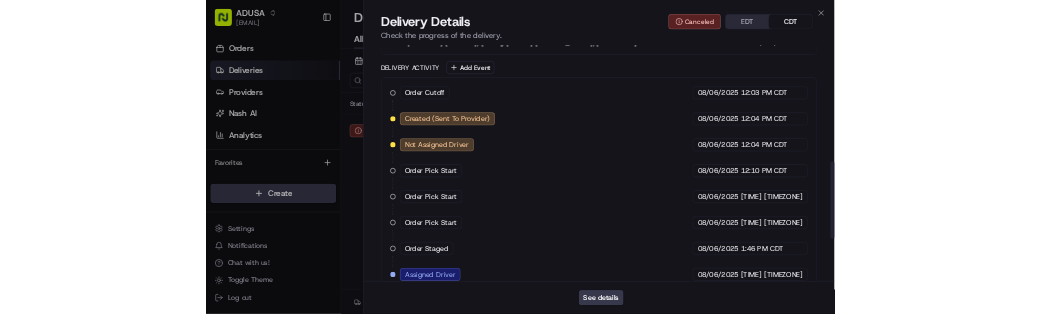 scroll, scrollTop: 897, scrollLeft: 0, axis: vertical 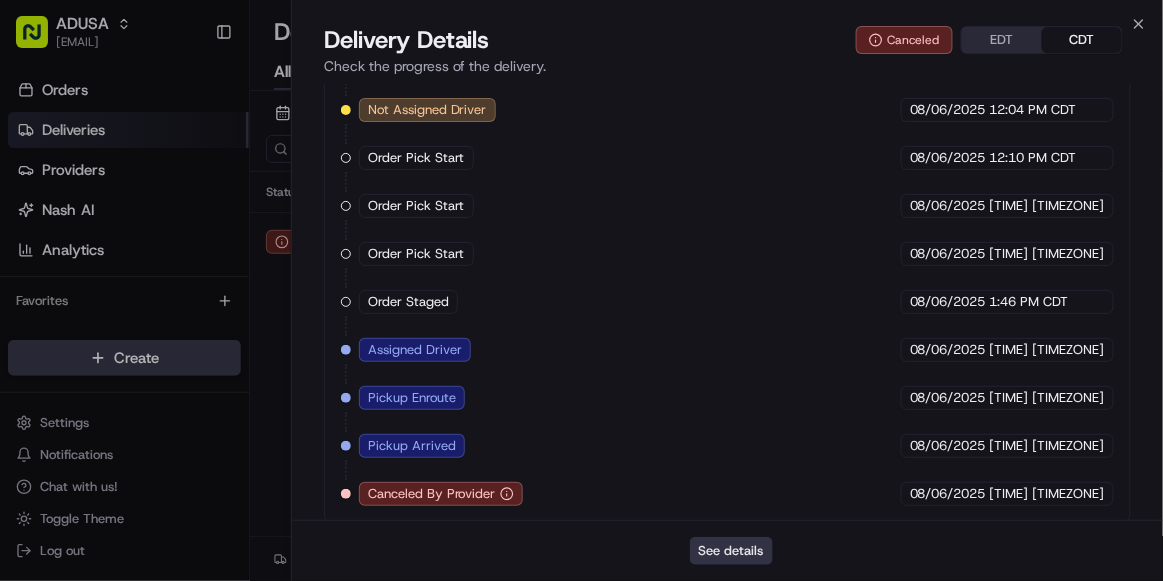 click on "See details" at bounding box center (731, 551) 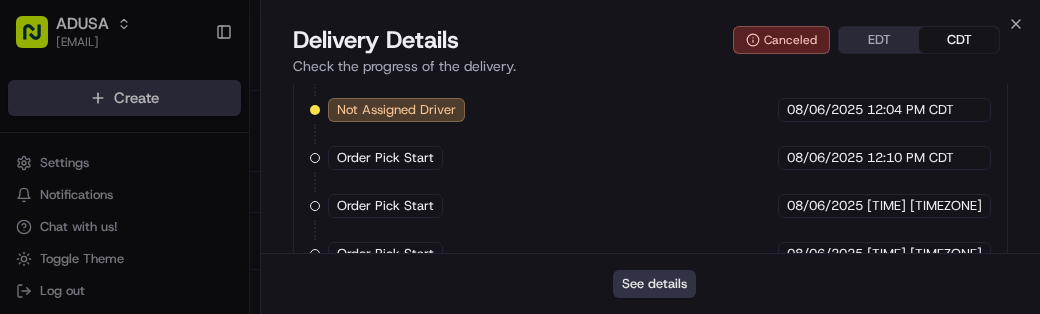 scroll, scrollTop: 0, scrollLeft: 0, axis: both 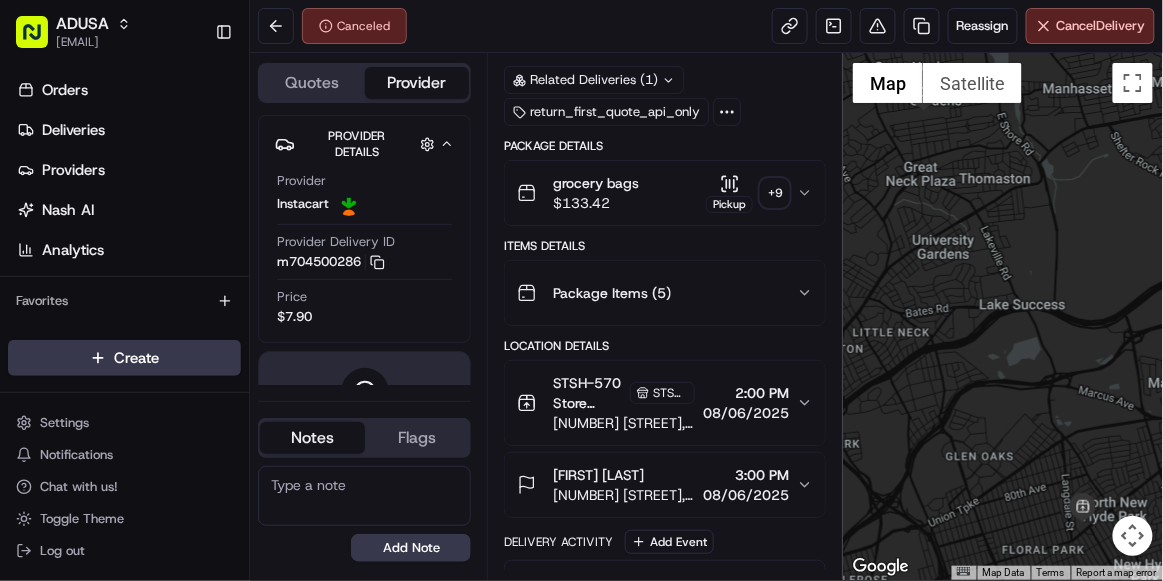 click at bounding box center [364, 496] 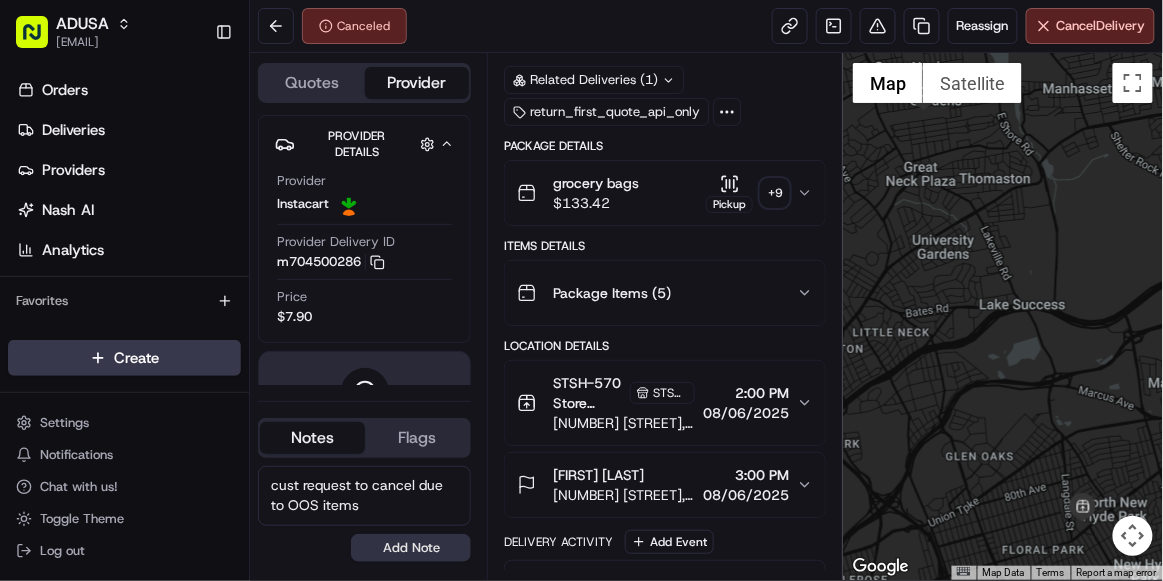 type on "cust request to cancel due to OOS items" 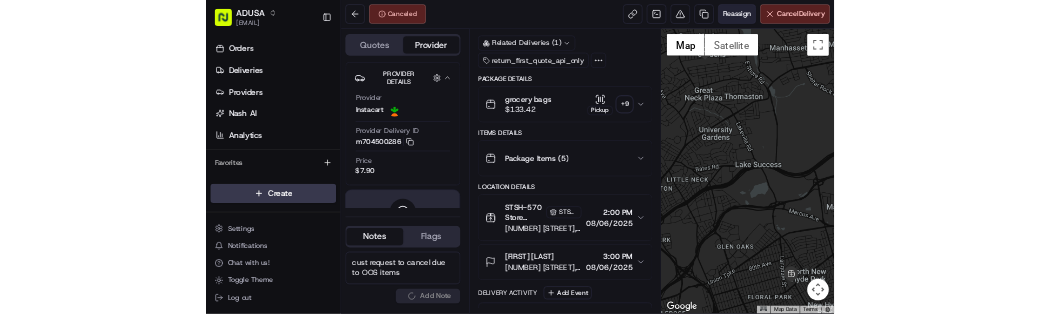scroll, scrollTop: 0, scrollLeft: 0, axis: both 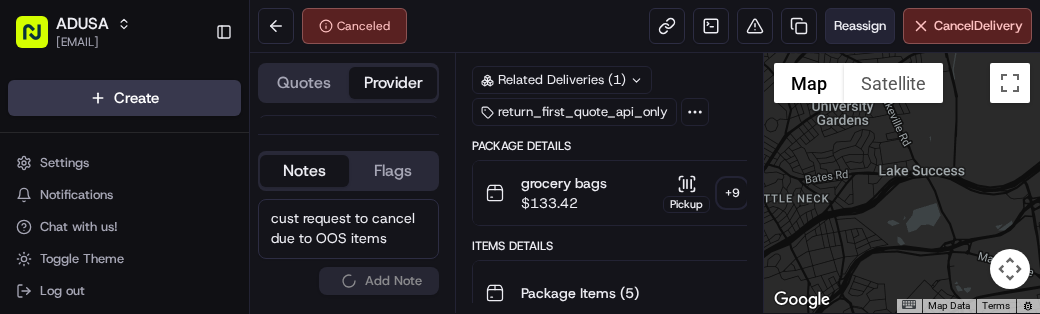 type 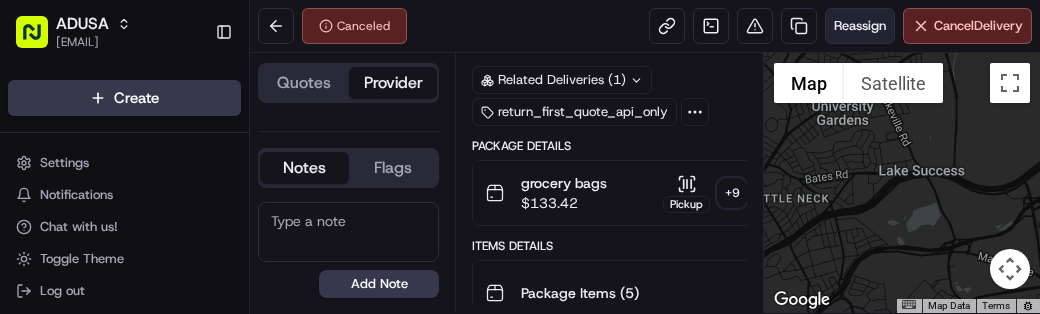 scroll, scrollTop: 72, scrollLeft: 0, axis: vertical 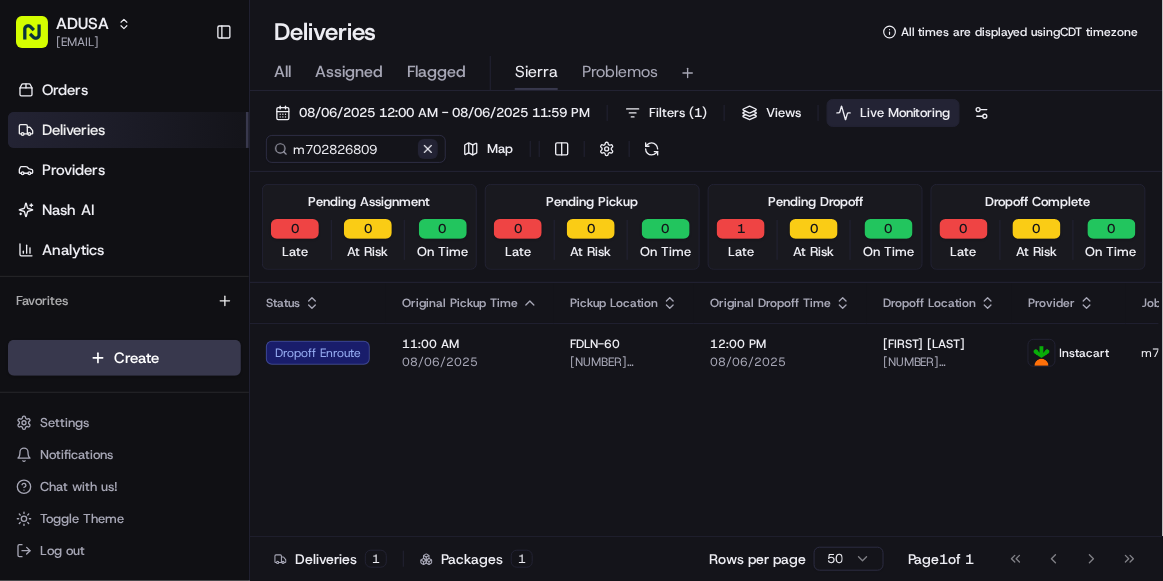 click at bounding box center (428, 149) 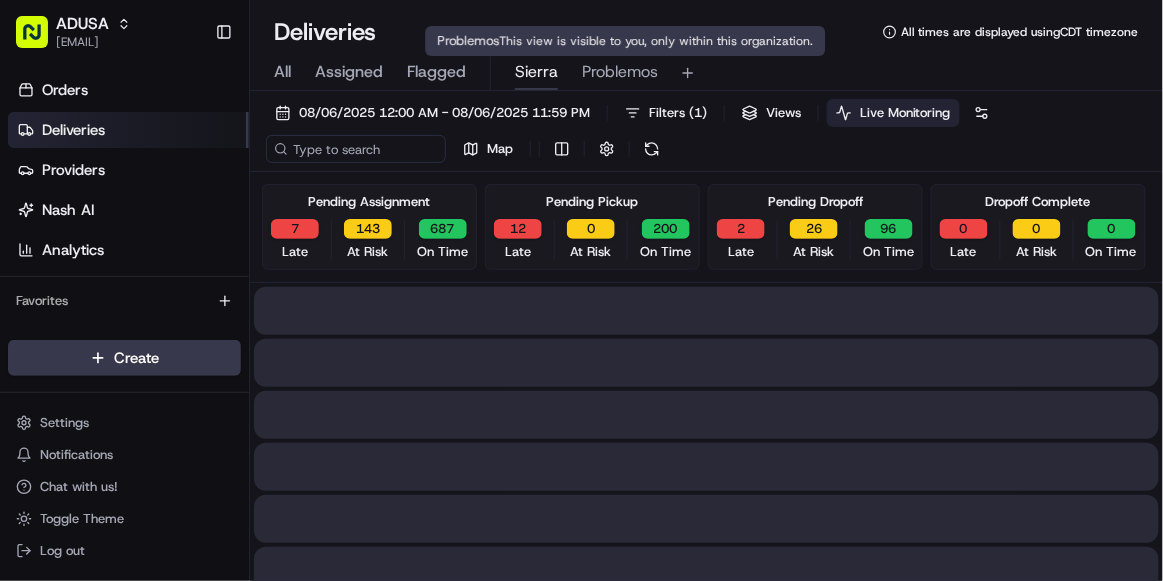 click on "Problemos" at bounding box center (620, 72) 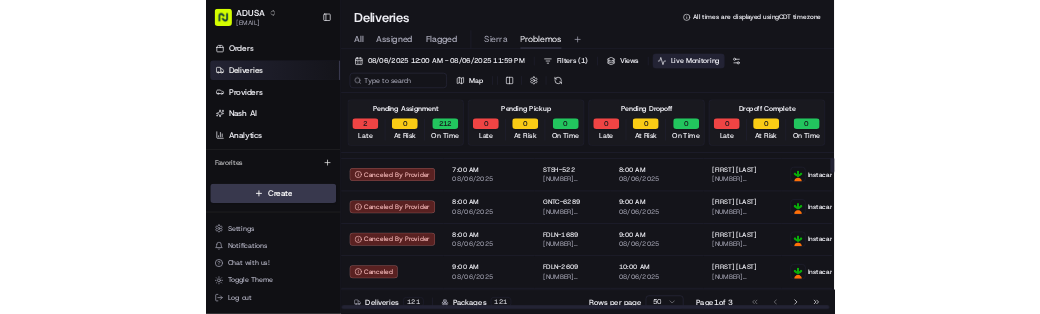scroll, scrollTop: 81, scrollLeft: 0, axis: vertical 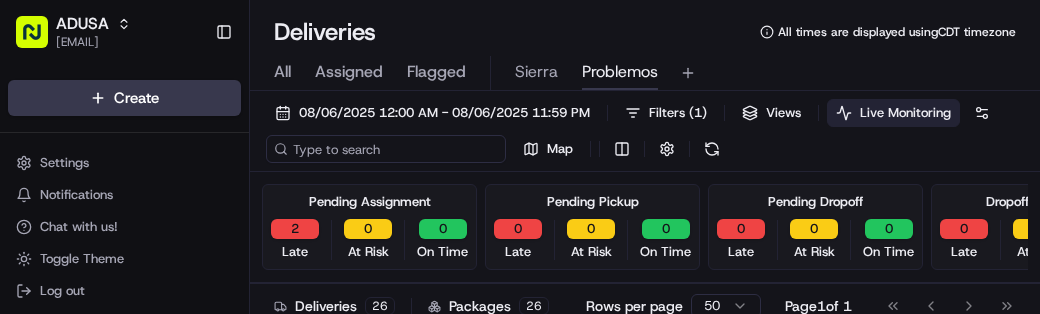 click at bounding box center [386, 149] 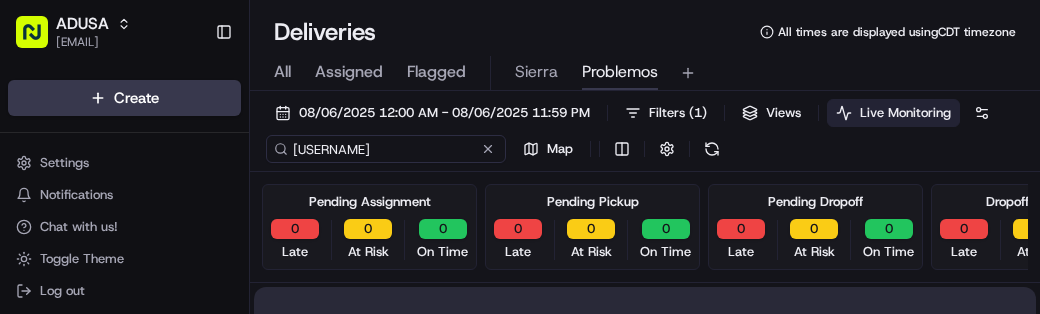 type on "[USERNAME]" 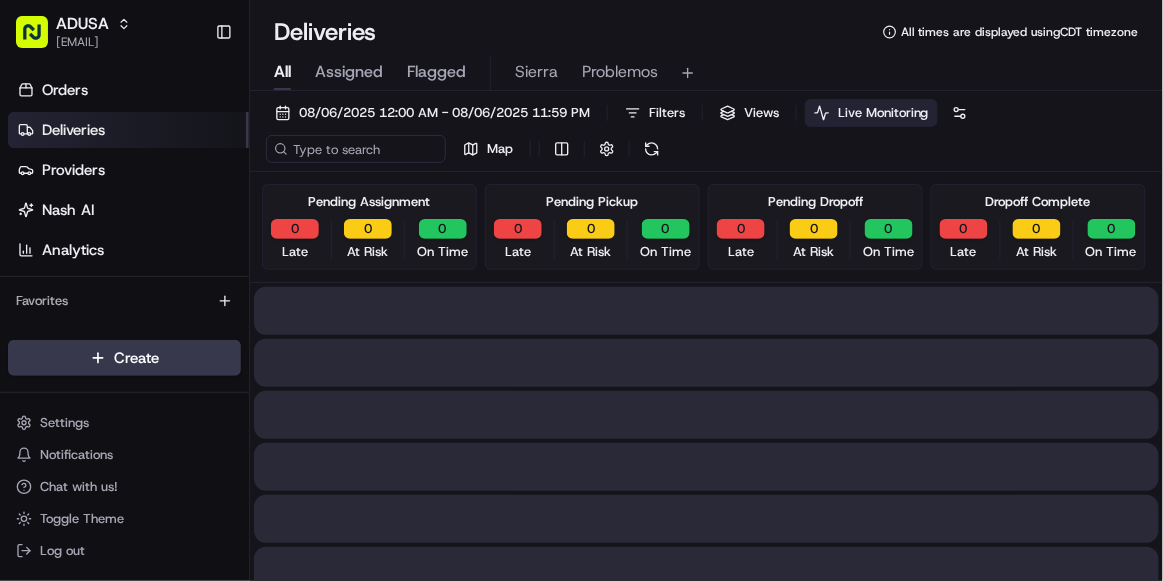 click on "All" at bounding box center (282, 72) 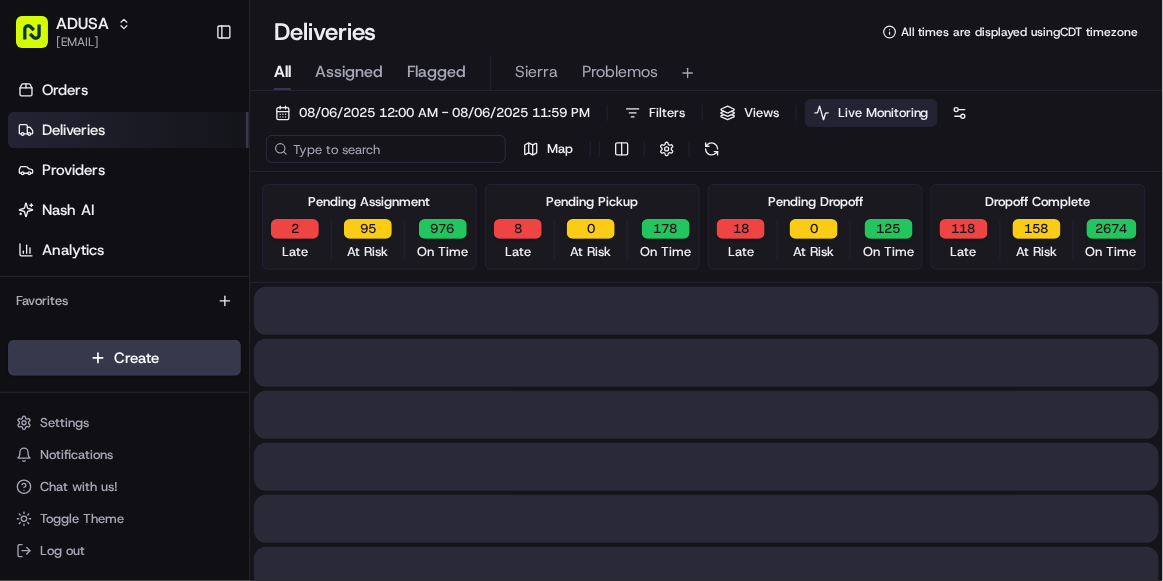 click at bounding box center [386, 149] 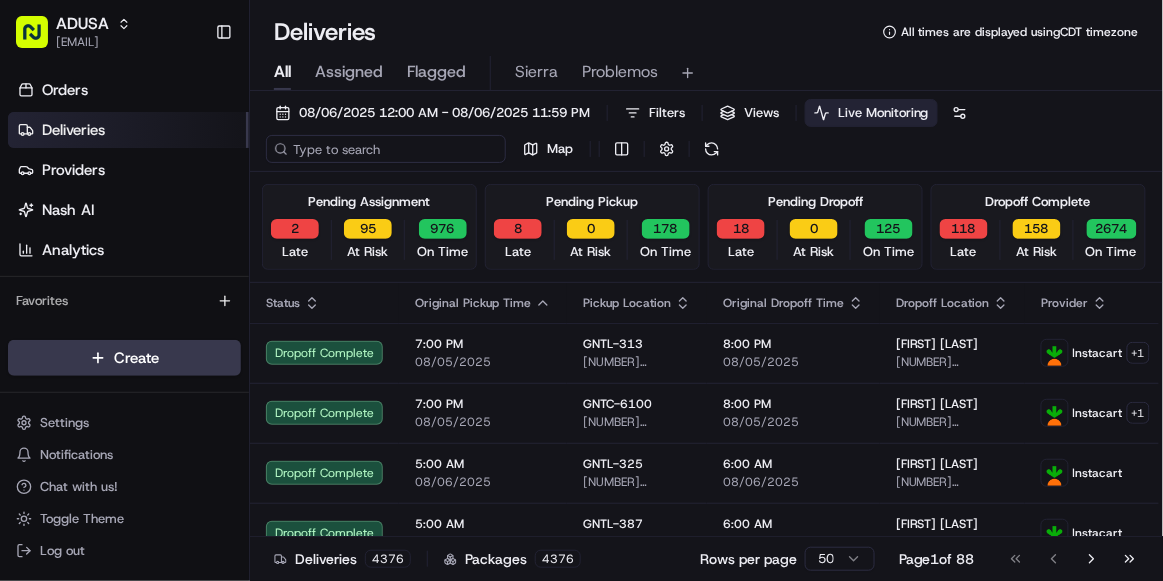 paste on "[USERNAME]" 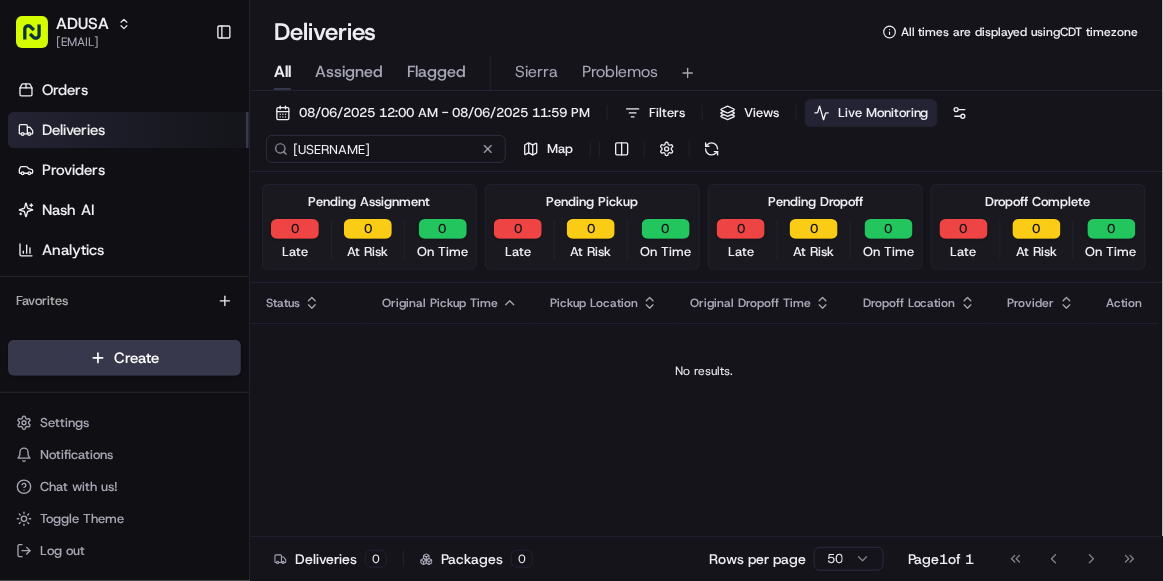 type on "[USERNAME]" 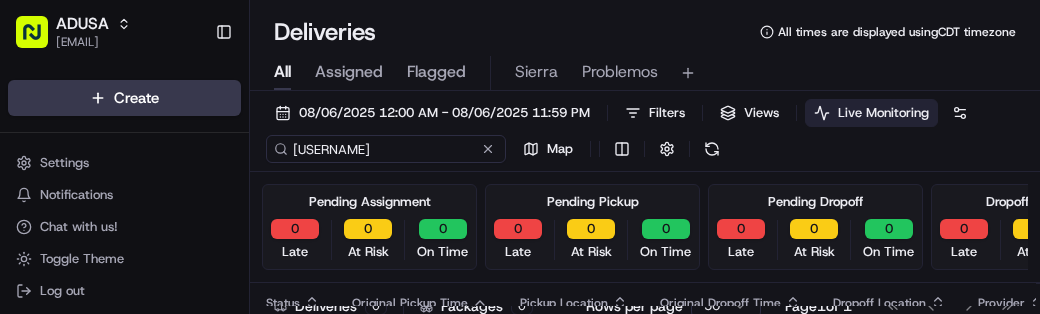 scroll, scrollTop: 0, scrollLeft: 0, axis: both 